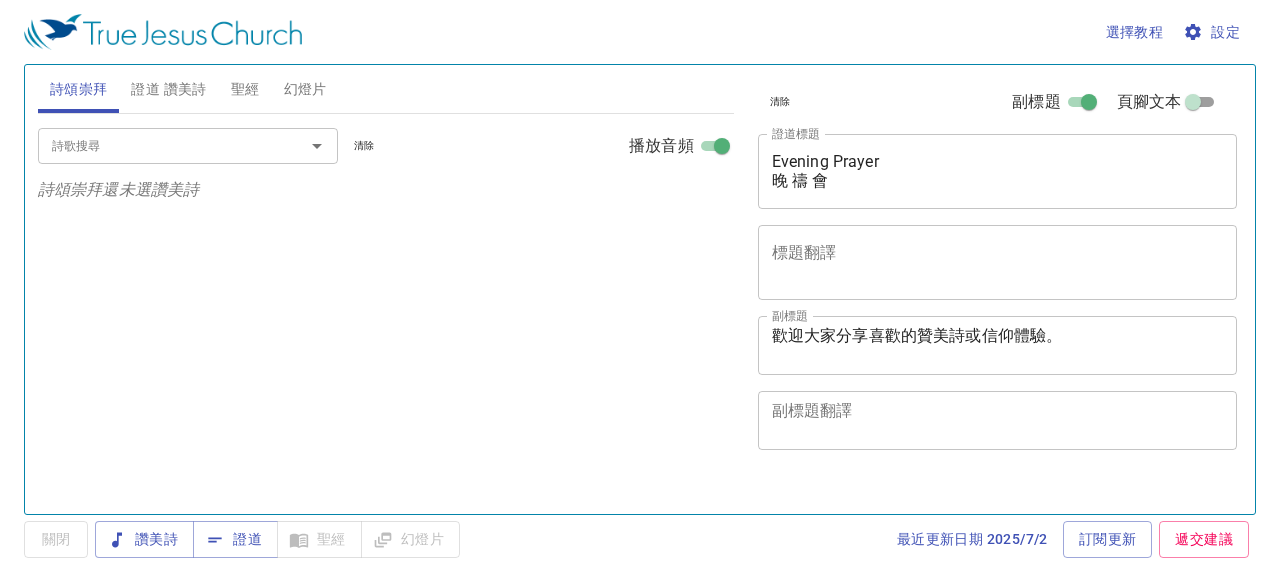 scroll, scrollTop: 0, scrollLeft: 0, axis: both 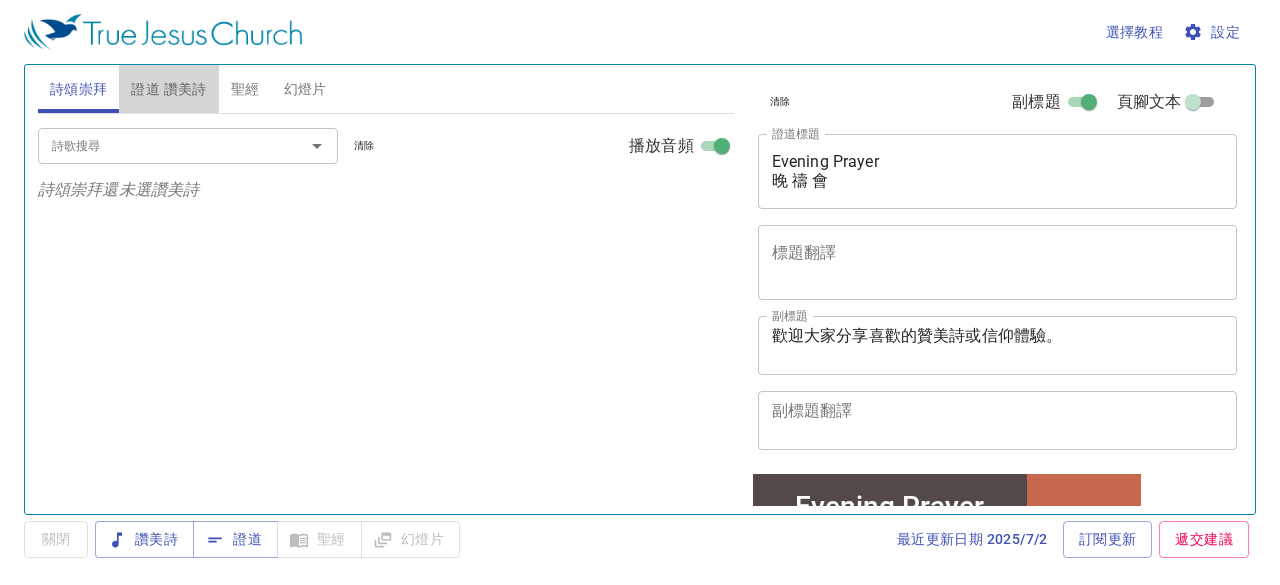 click on "證道 讚美詩" at bounding box center [168, 89] 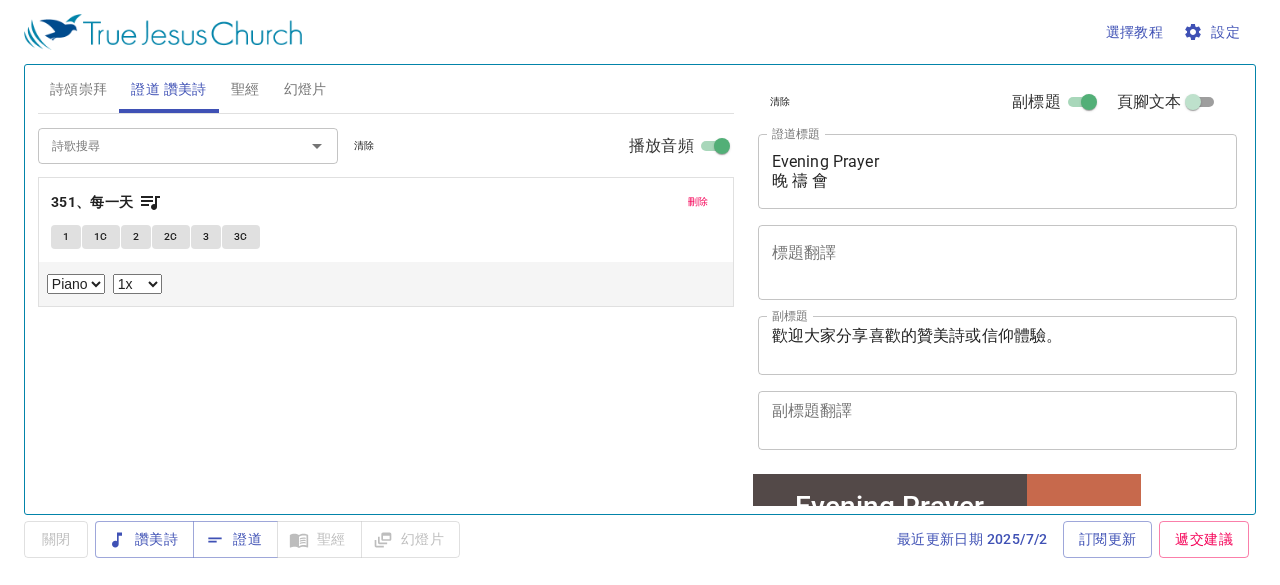 click on "刪除" at bounding box center (698, 202) 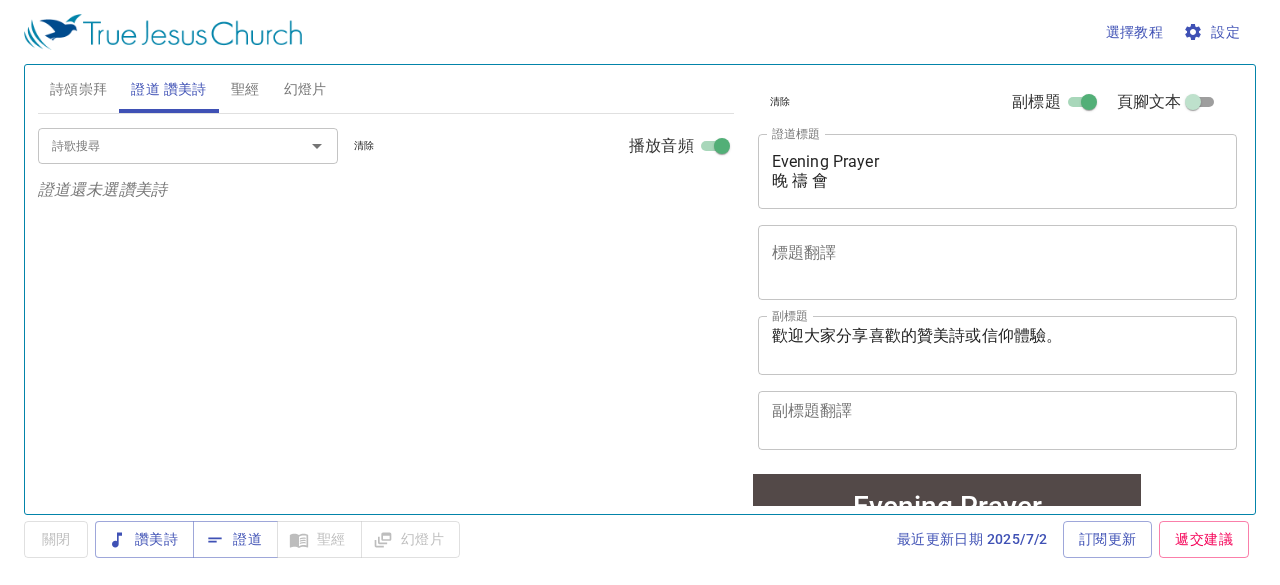click on "詩歌搜尋" at bounding box center [158, 145] 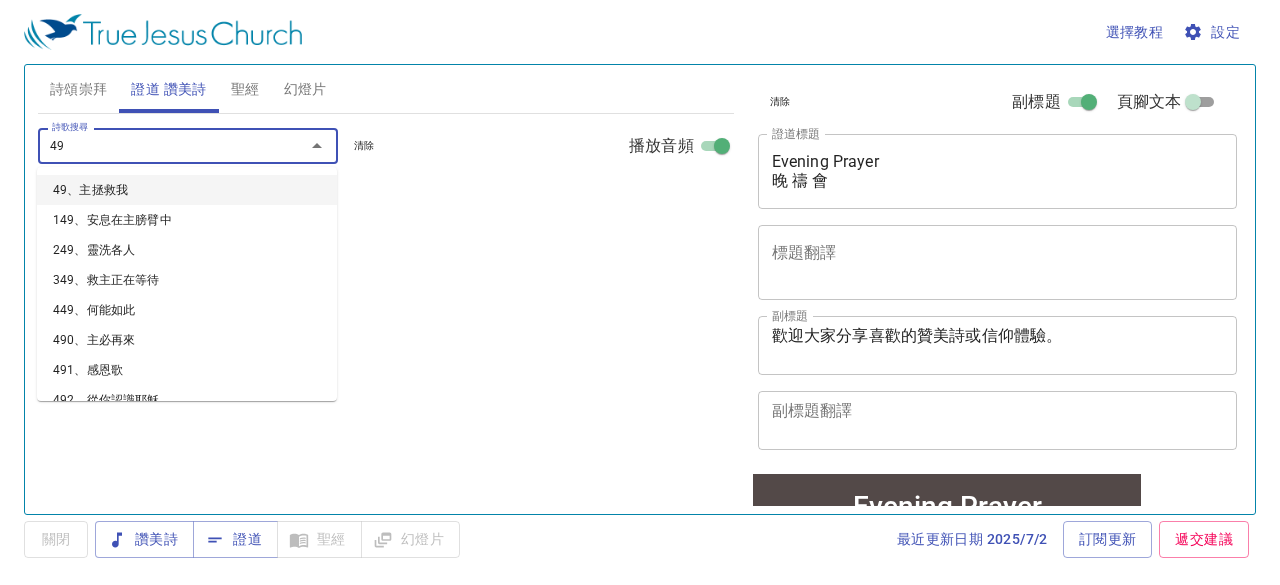 type on "498" 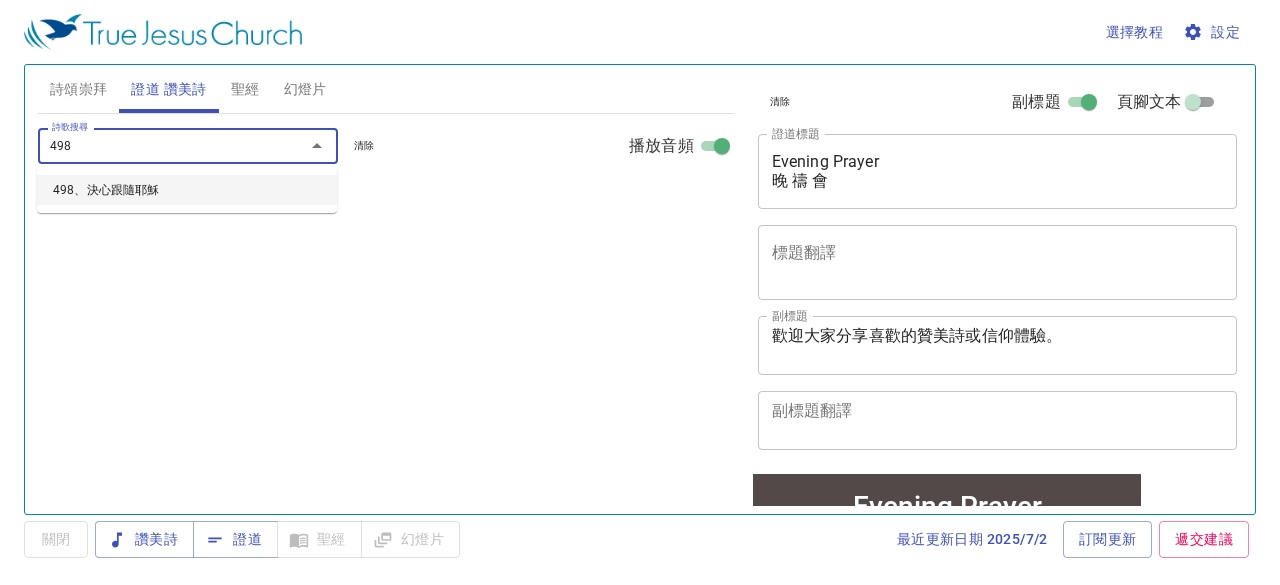 click on "498、決心跟隨耶穌" at bounding box center (187, 190) 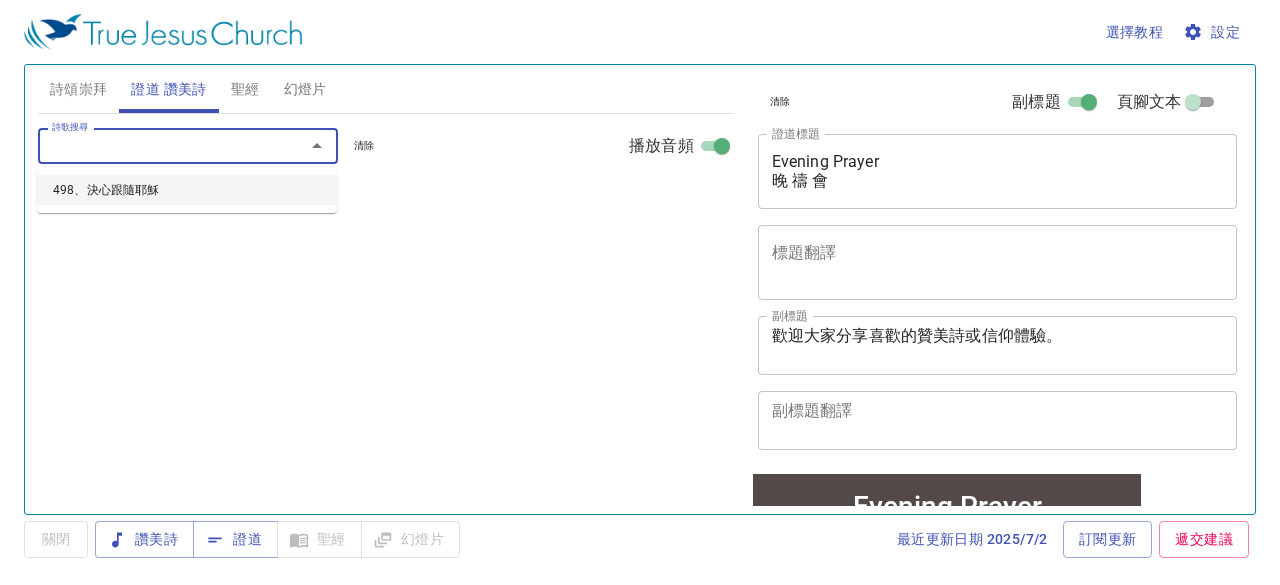 select on "1" 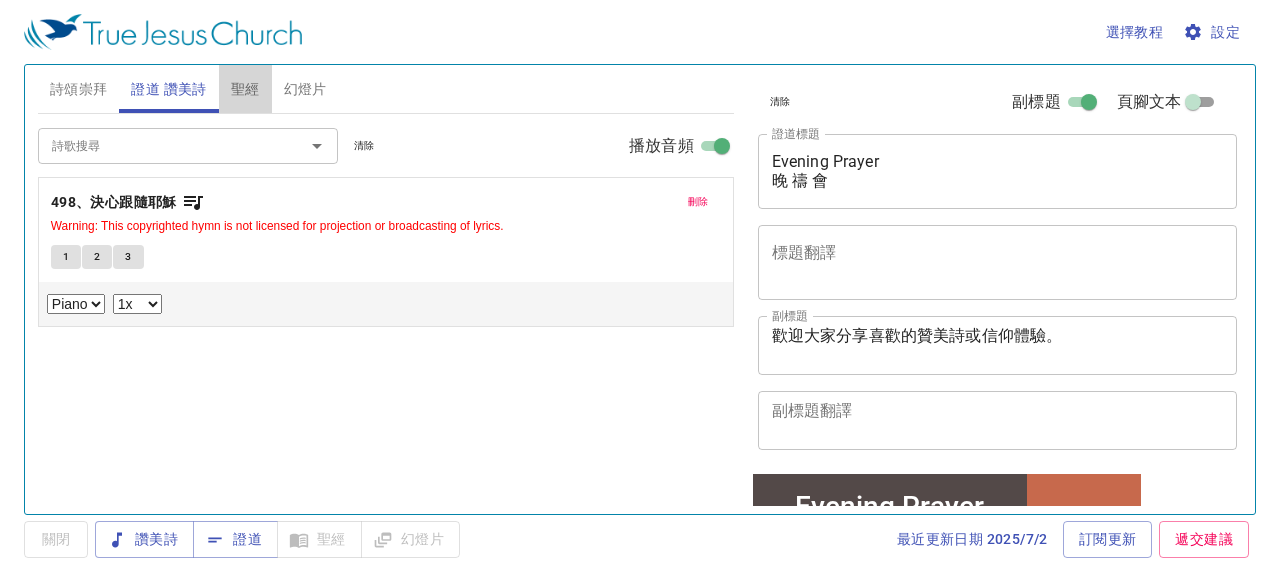 click on "聖經" at bounding box center [245, 89] 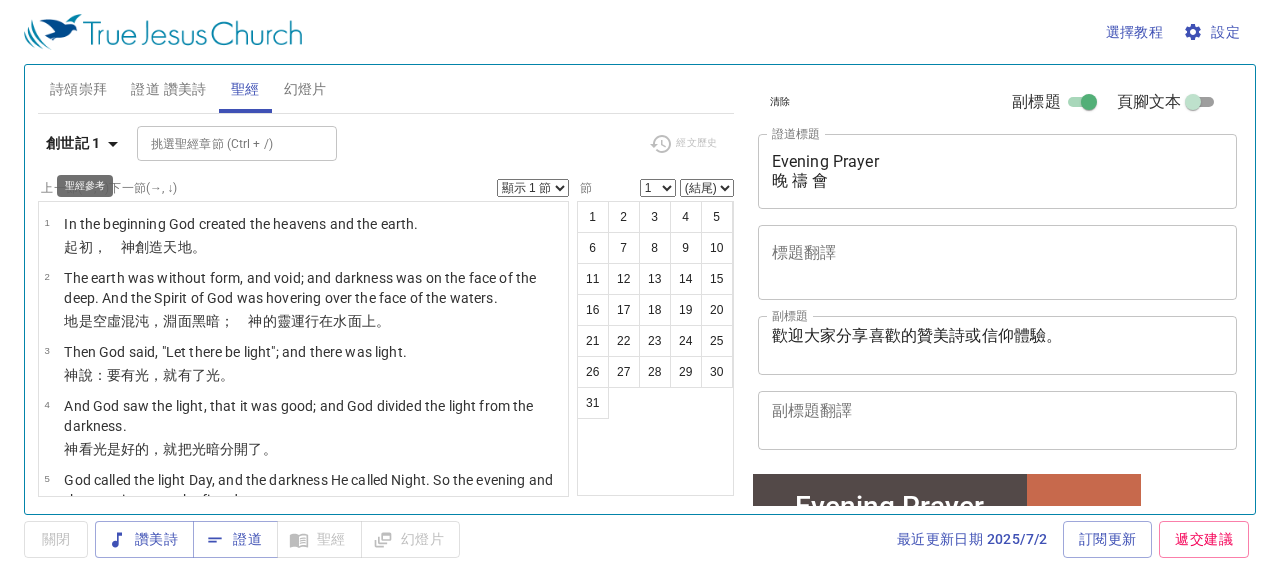 click 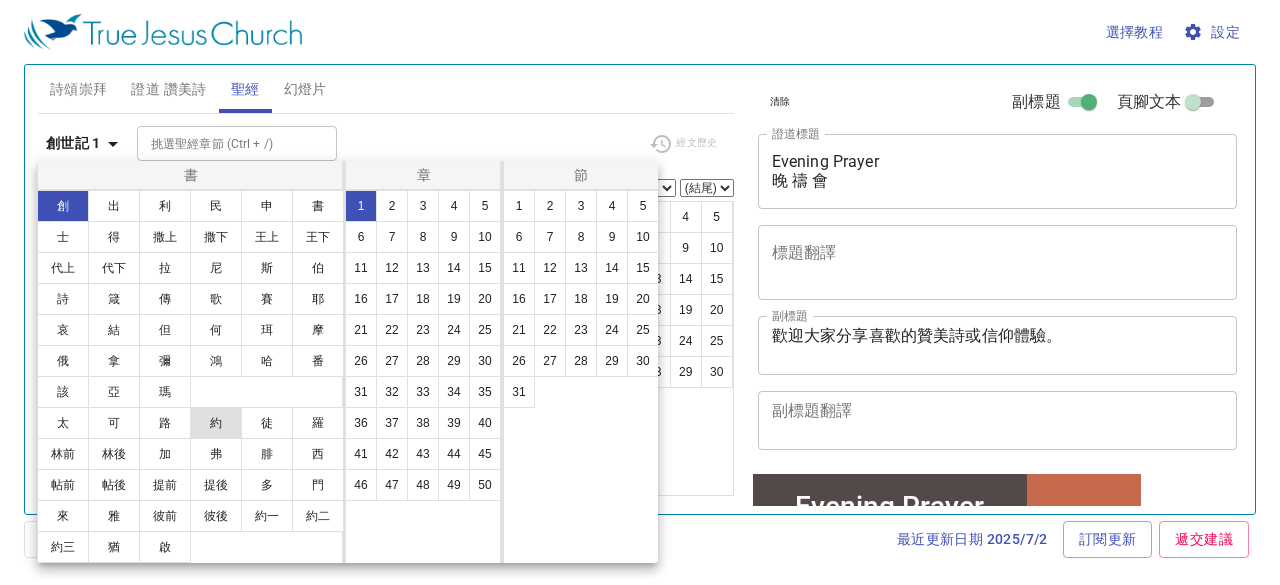 click on "約" at bounding box center [216, 423] 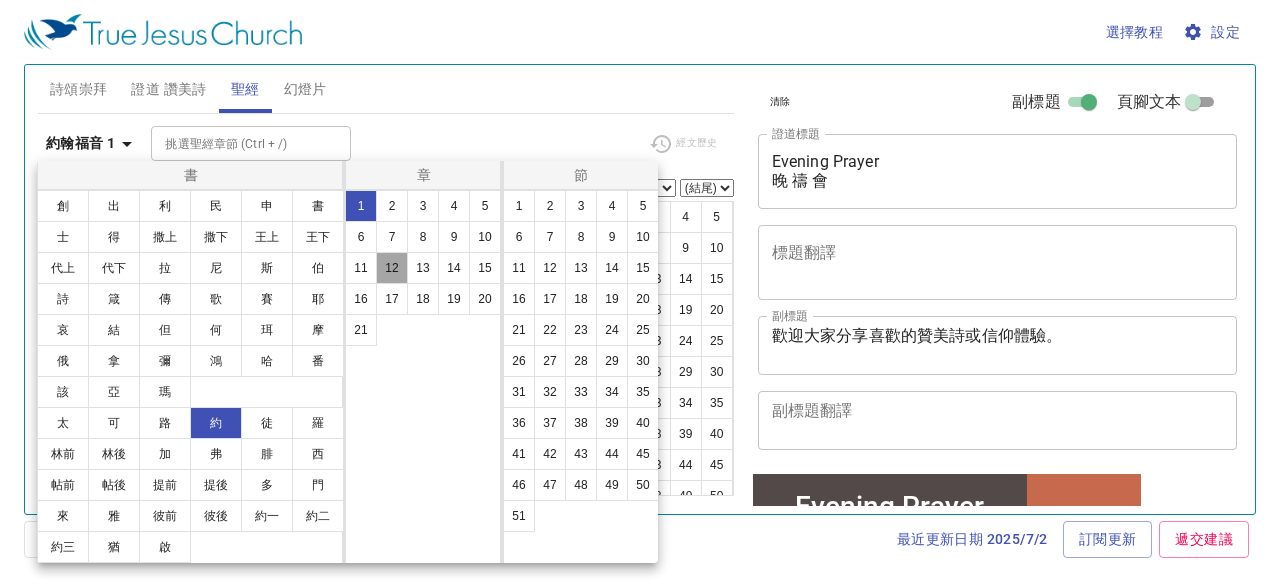 click on "12" at bounding box center [392, 268] 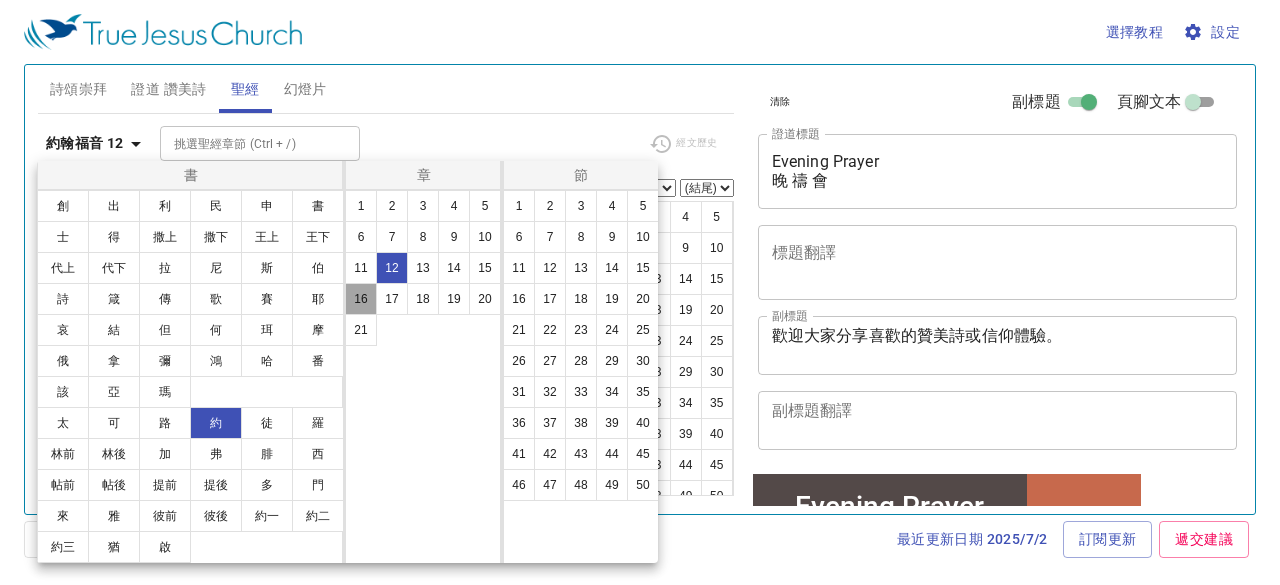 click on "16" at bounding box center [361, 299] 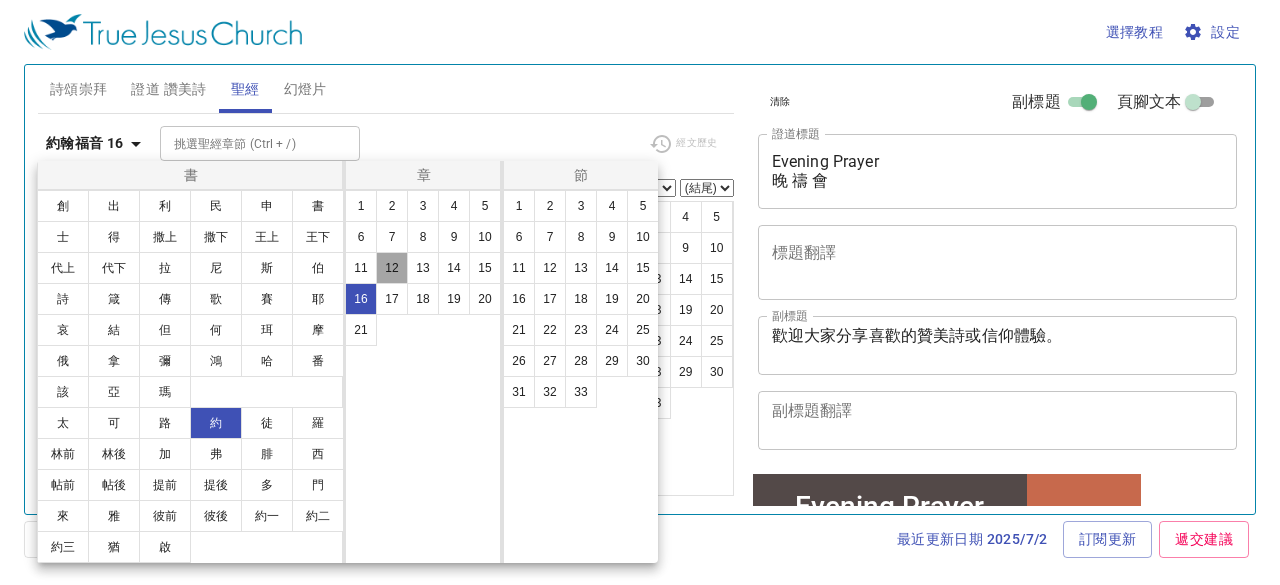 click on "12" at bounding box center (392, 268) 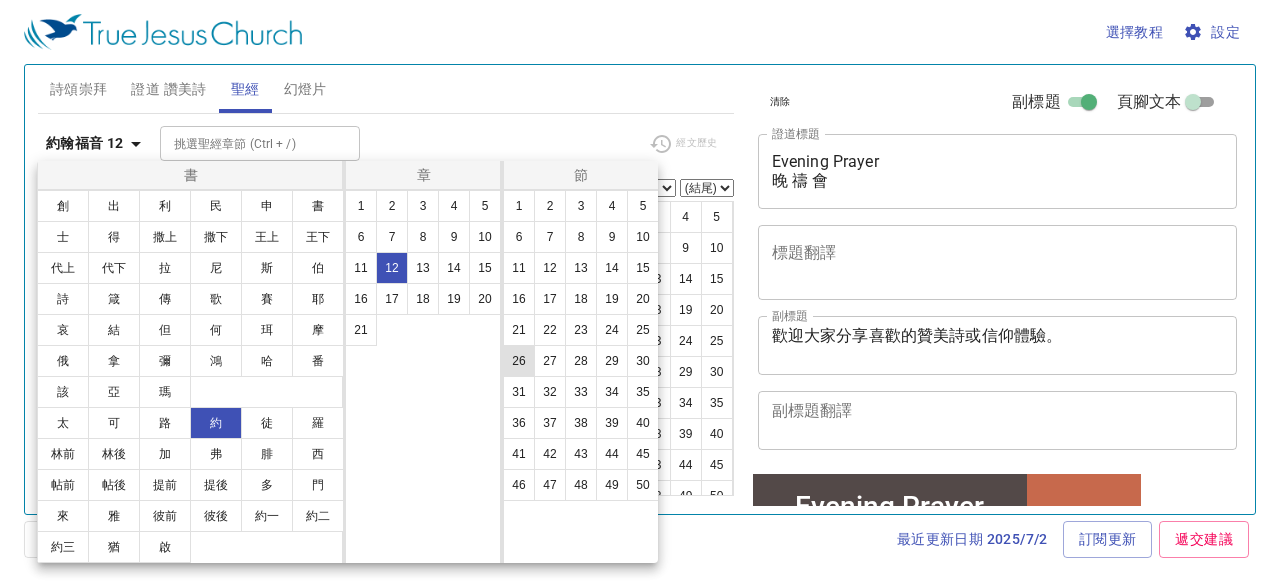 click on "26" at bounding box center (519, 361) 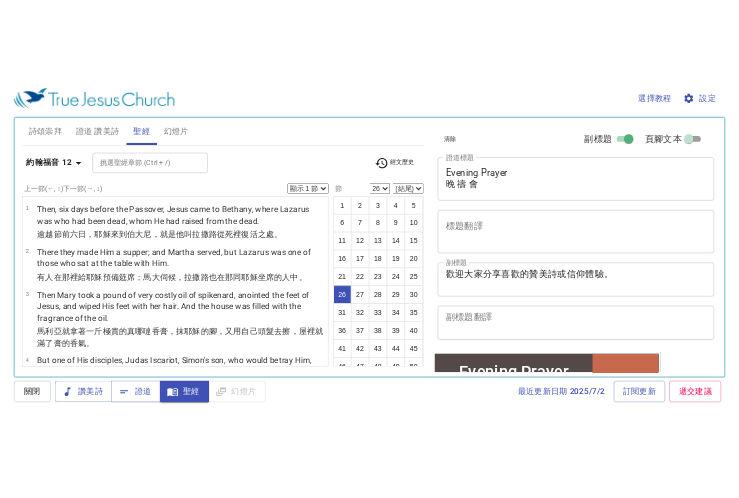 scroll, scrollTop: 1877, scrollLeft: 0, axis: vertical 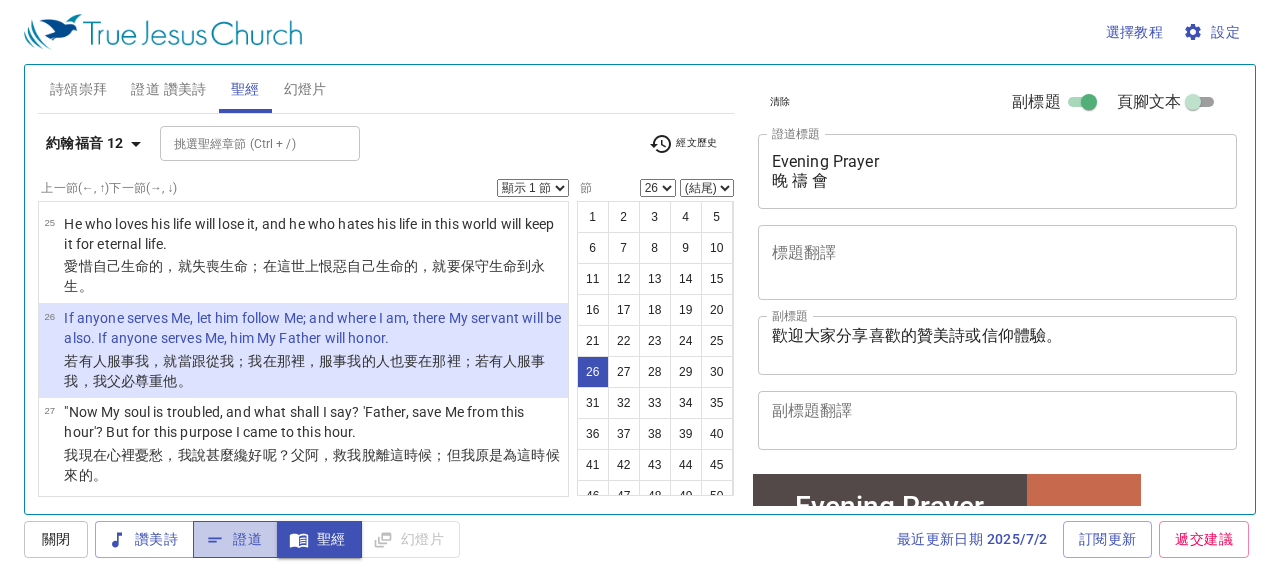 click on "證道" at bounding box center [235, 539] 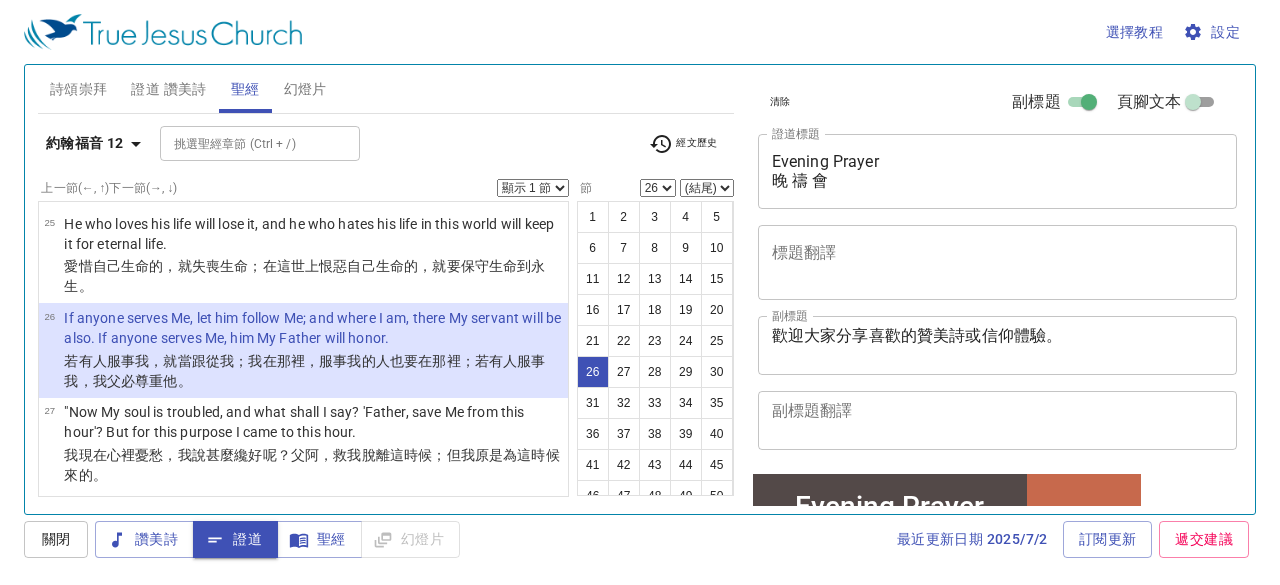 click on "證道 讚美詩" at bounding box center [168, 89] 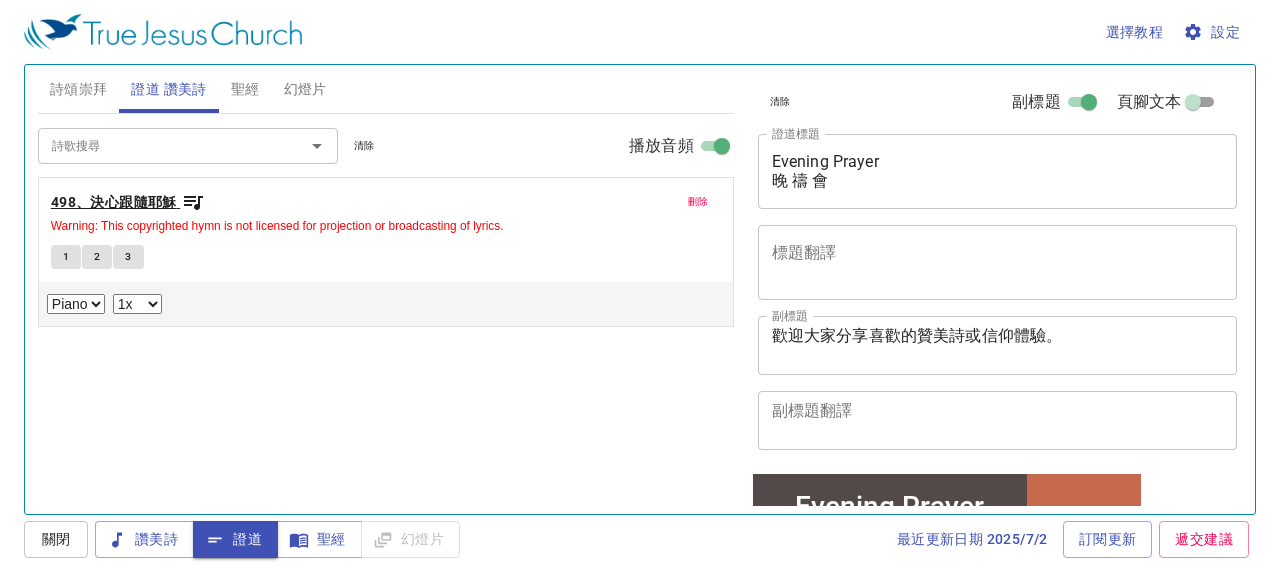 click on "498、決心跟隨耶穌" at bounding box center [114, 202] 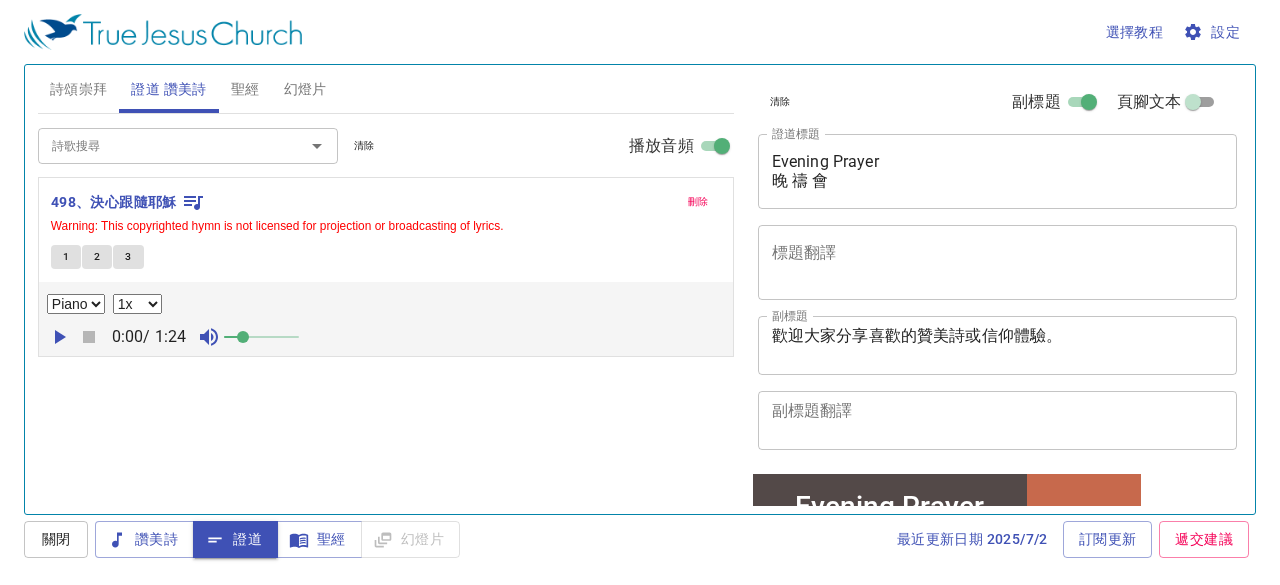 click on "1" at bounding box center [66, 257] 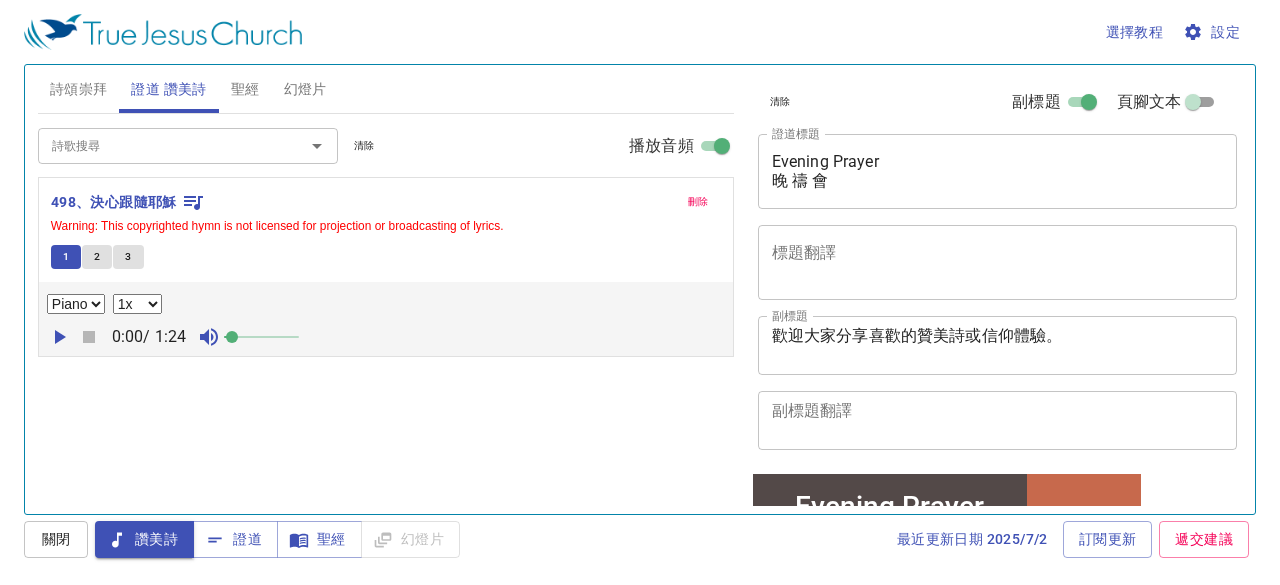 click at bounding box center (232, 337) 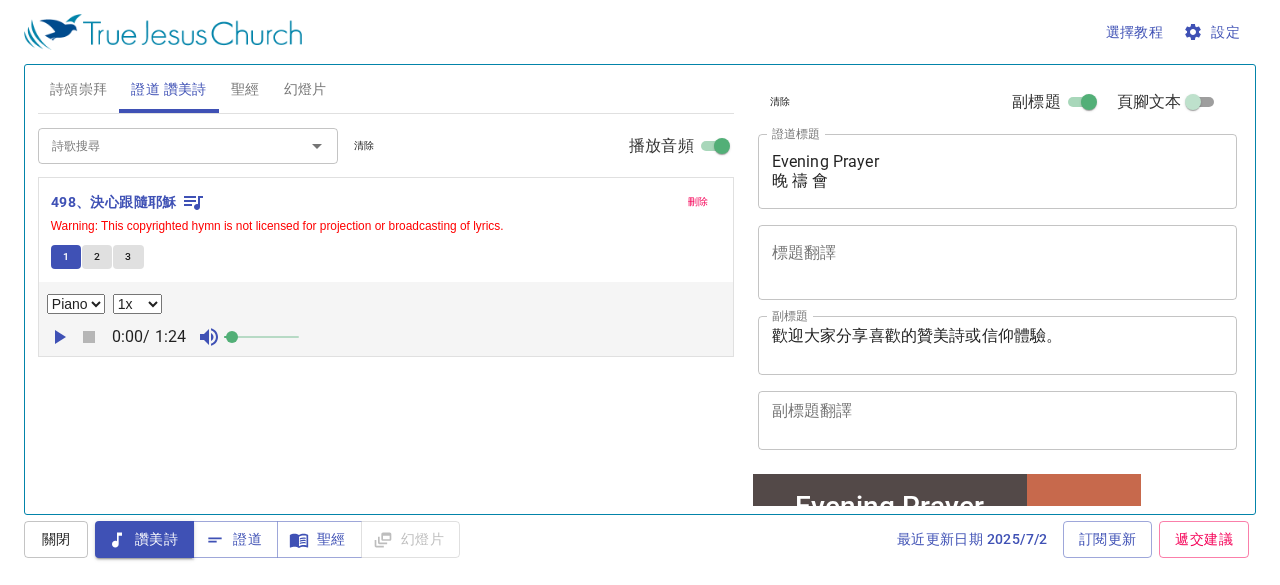 click 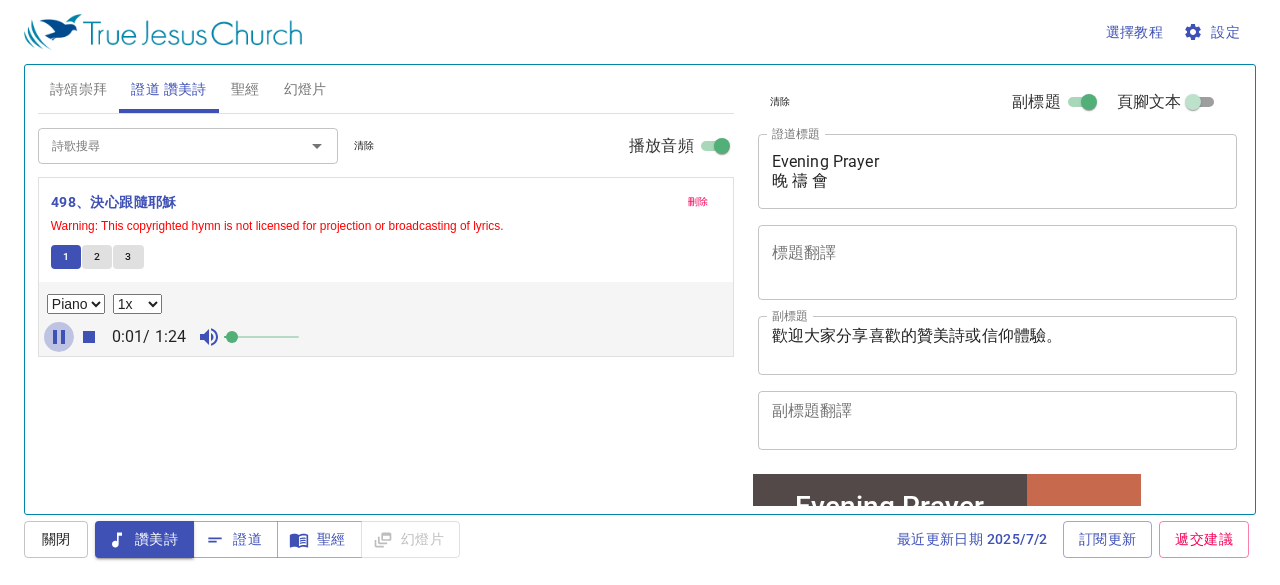 click 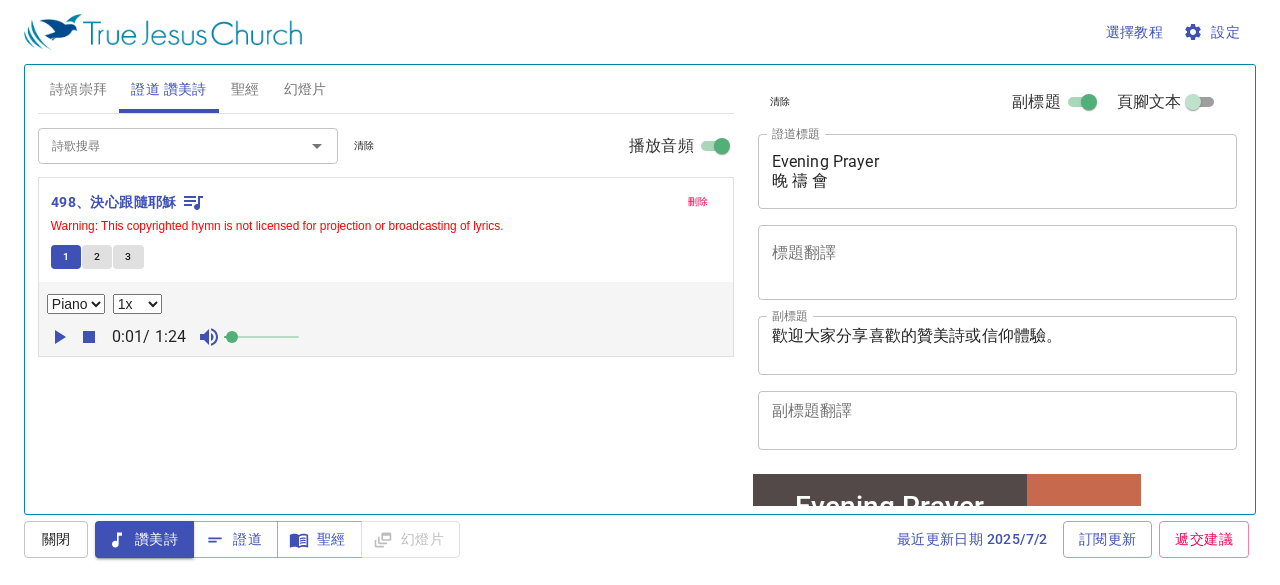 click at bounding box center [232, 337] 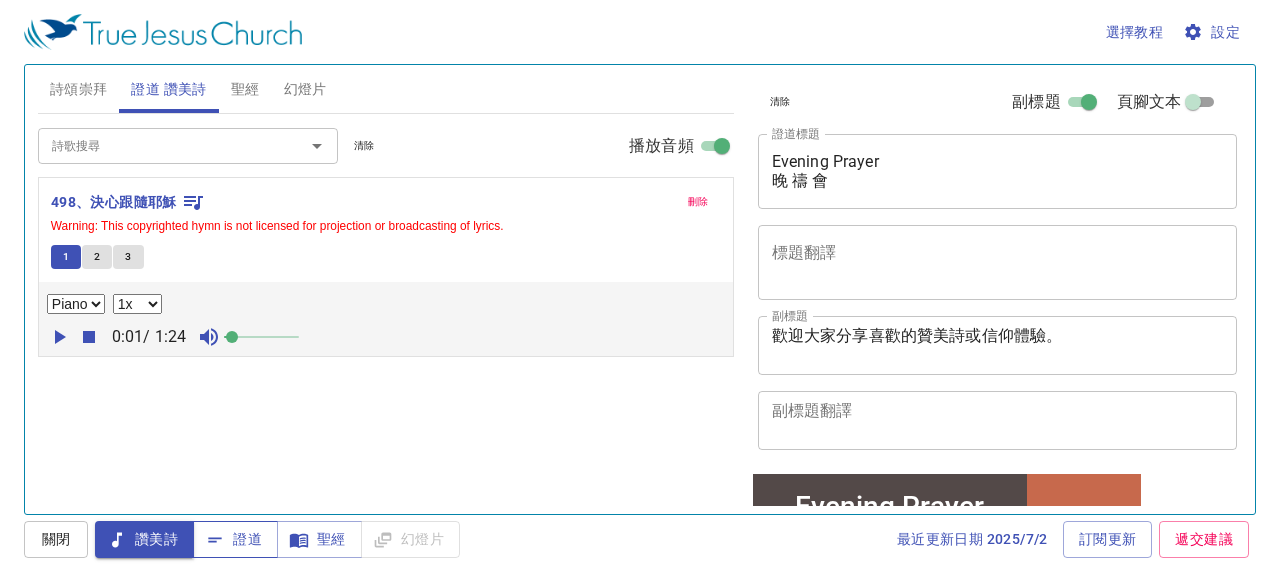 click on "證道" at bounding box center (235, 539) 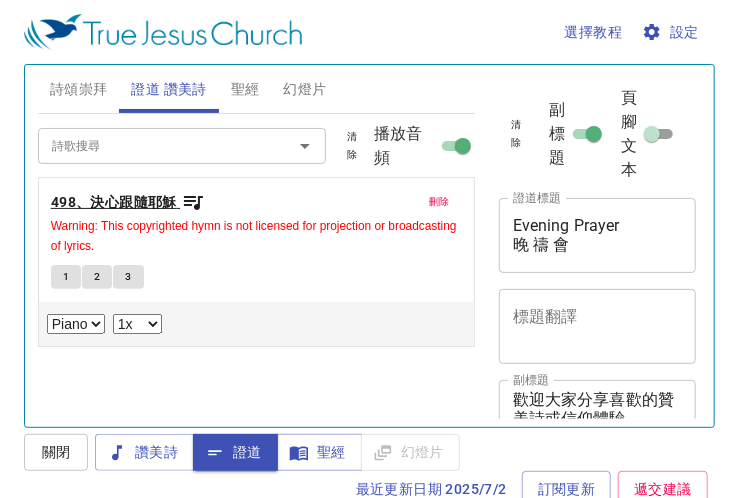 click on "498、決心跟隨耶穌" at bounding box center (114, 202) 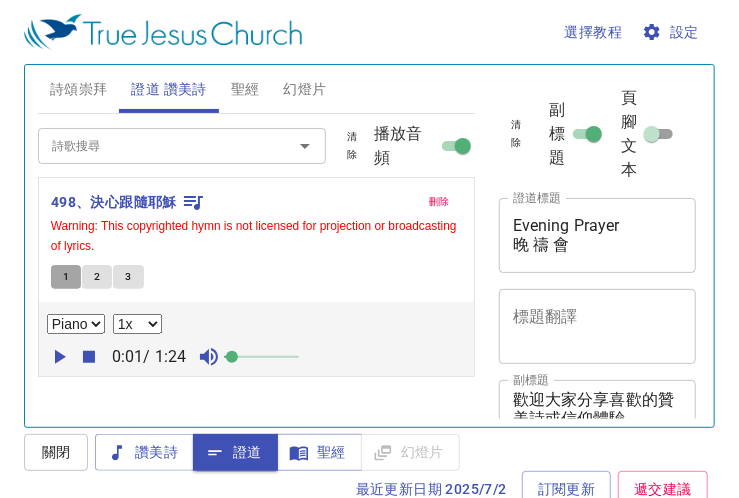 click on "1" at bounding box center [66, 277] 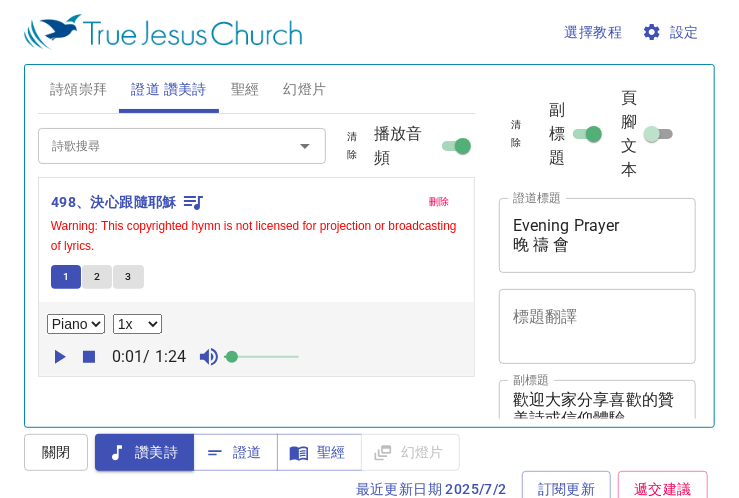 click 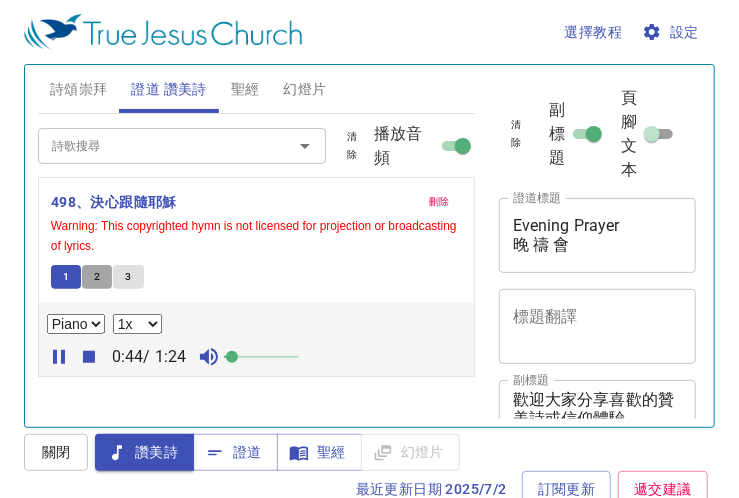 click on "2" at bounding box center [97, 277] 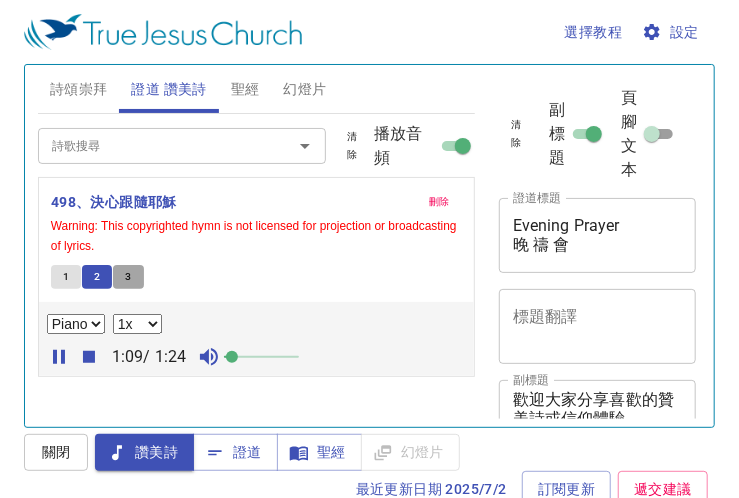 click on "3" at bounding box center (128, 277) 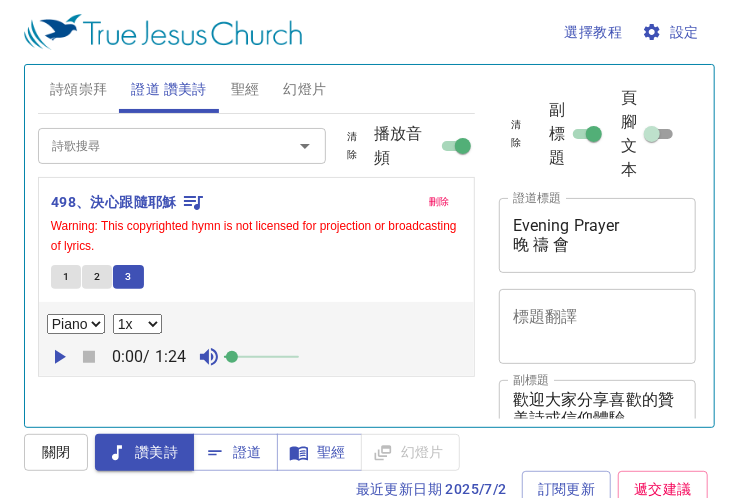 click 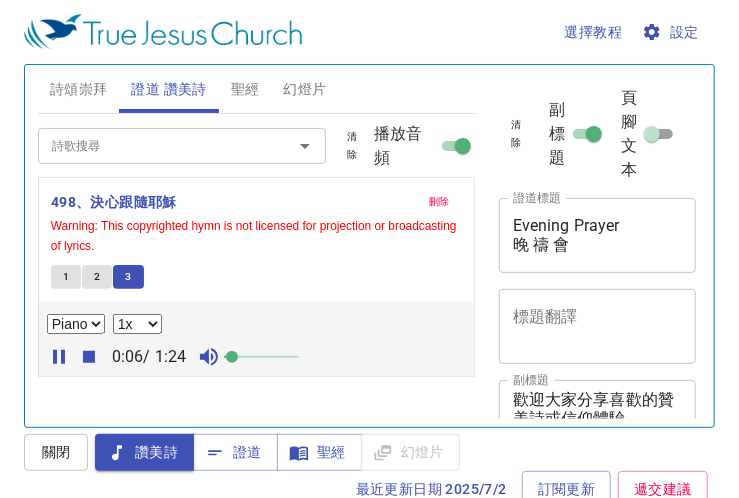 click on "1" at bounding box center [66, 277] 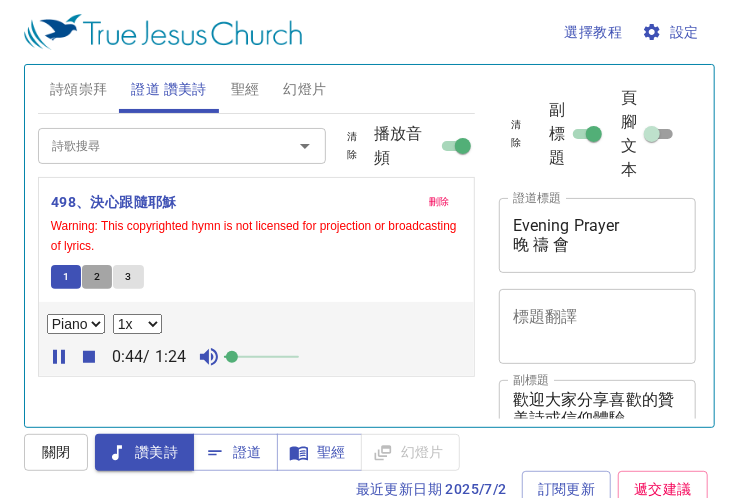 click on "2" at bounding box center (97, 277) 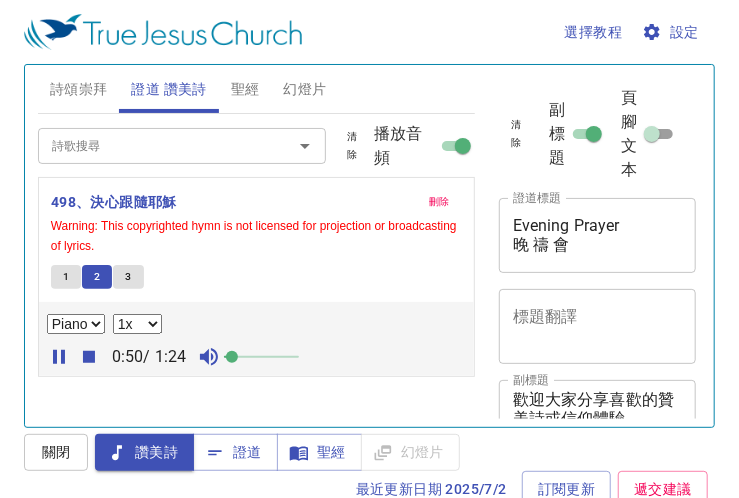 click on "3" at bounding box center (128, 277) 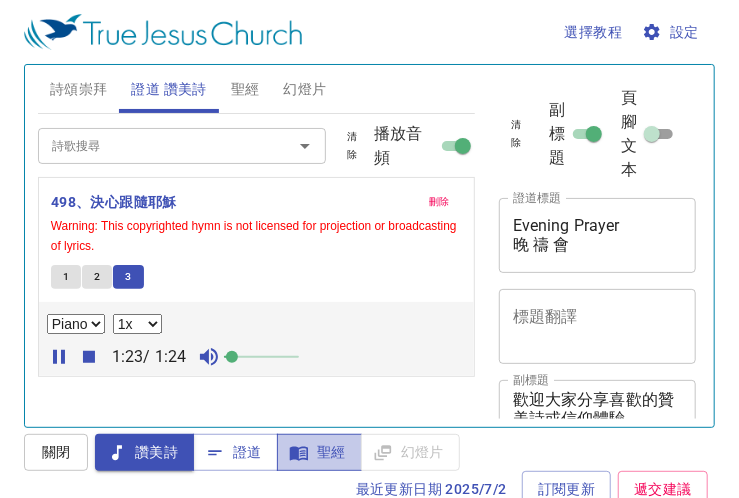 click 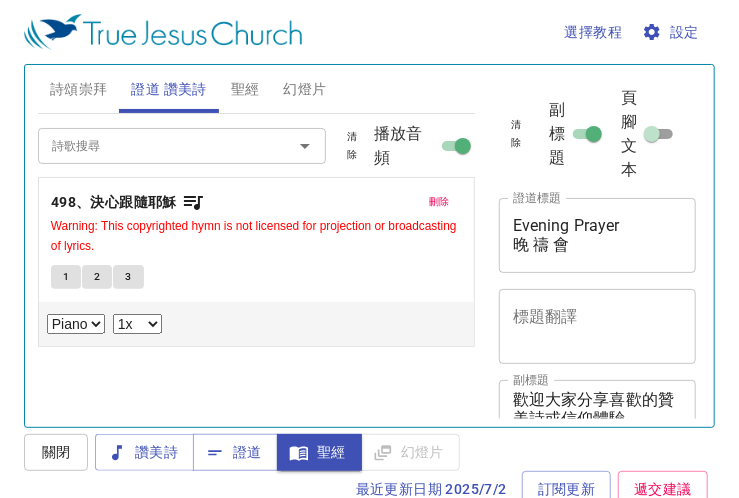 click on "聖經" at bounding box center (245, 89) 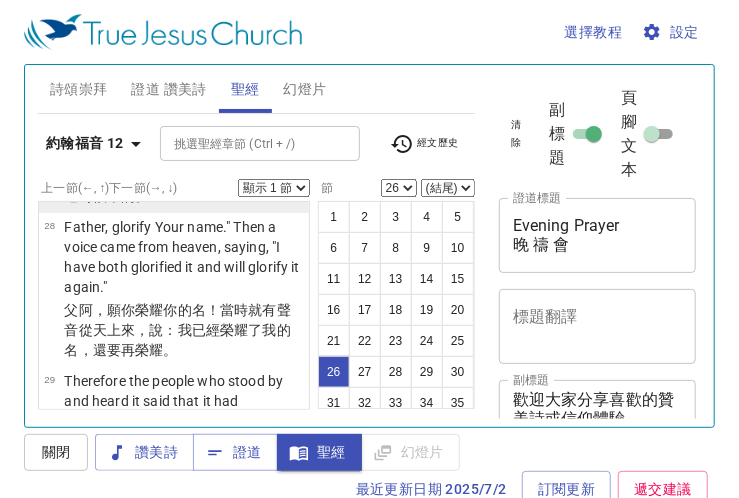 scroll, scrollTop: 3477, scrollLeft: 0, axis: vertical 